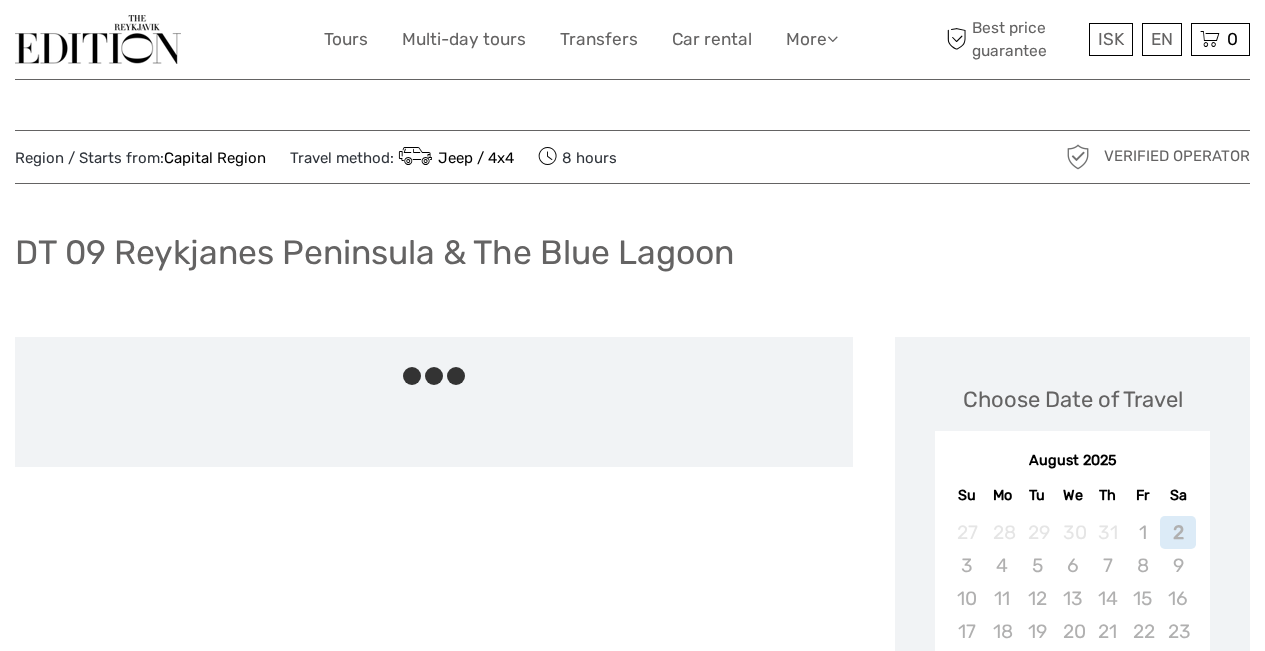 scroll, scrollTop: 0, scrollLeft: 0, axis: both 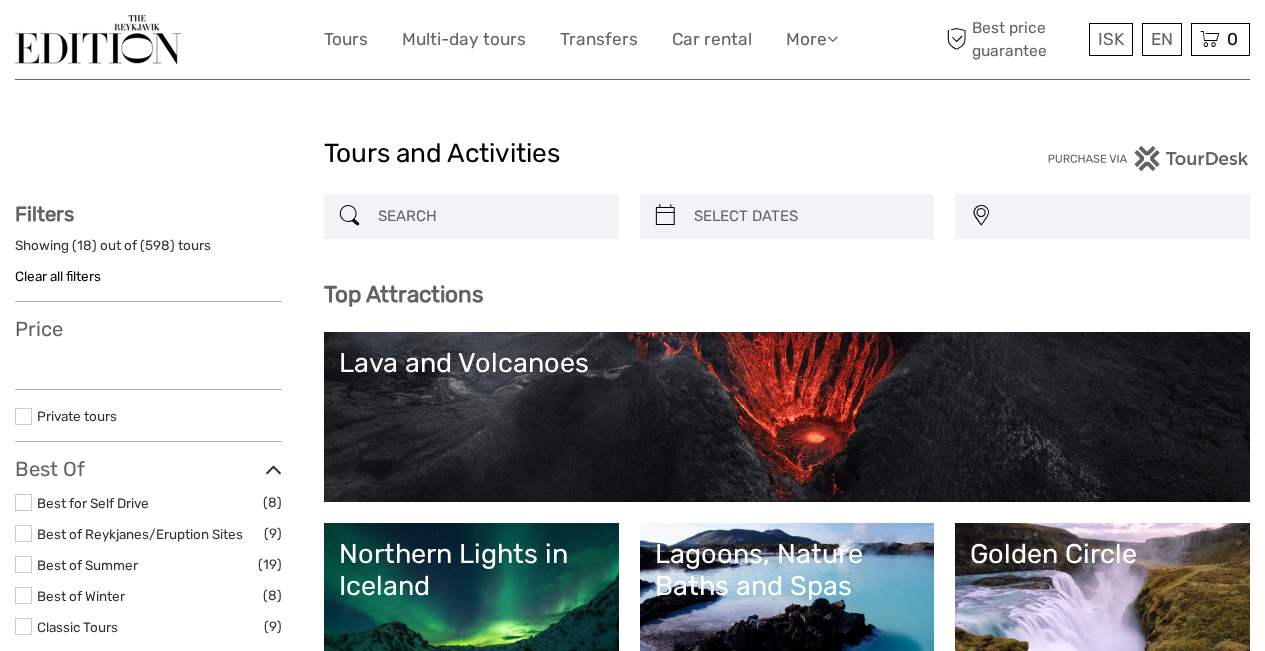 select 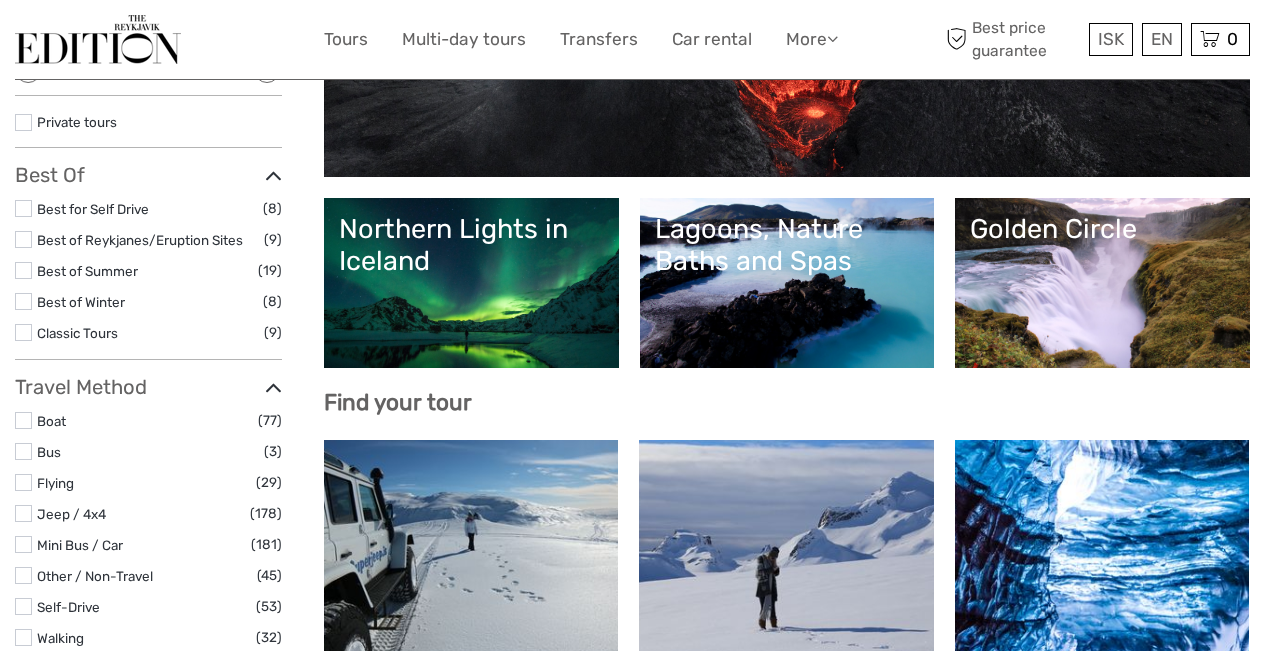 scroll, scrollTop: 527, scrollLeft: 0, axis: vertical 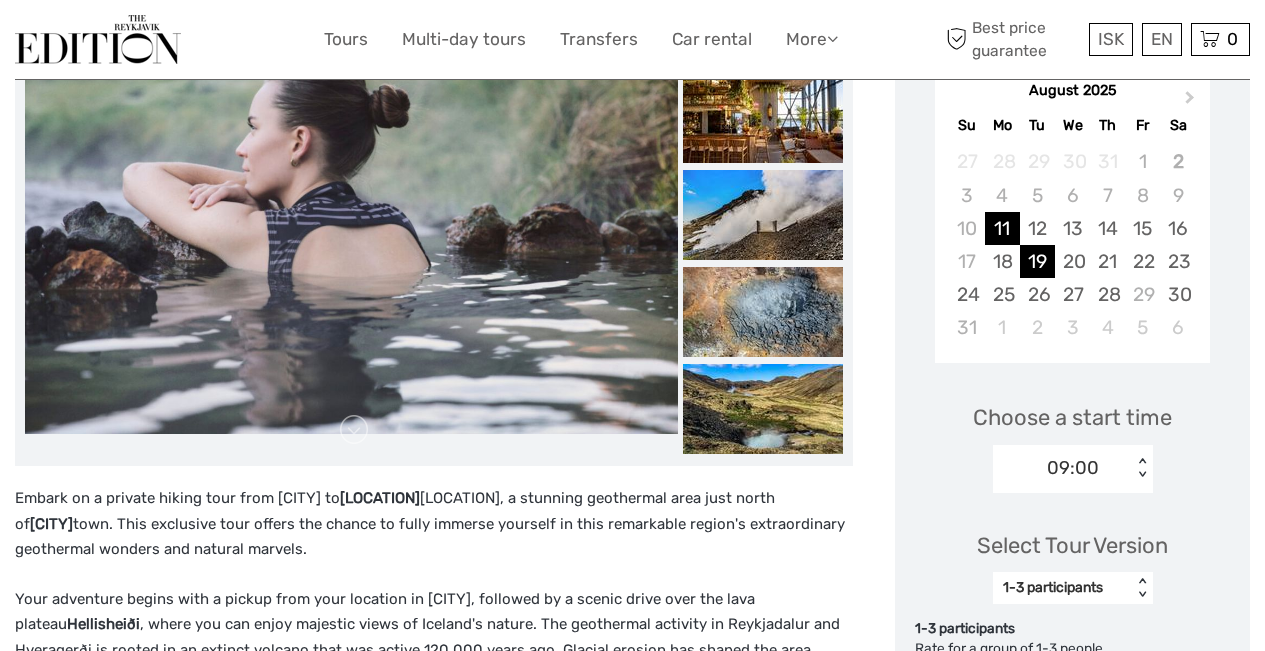 click on "19" at bounding box center (1037, 261) 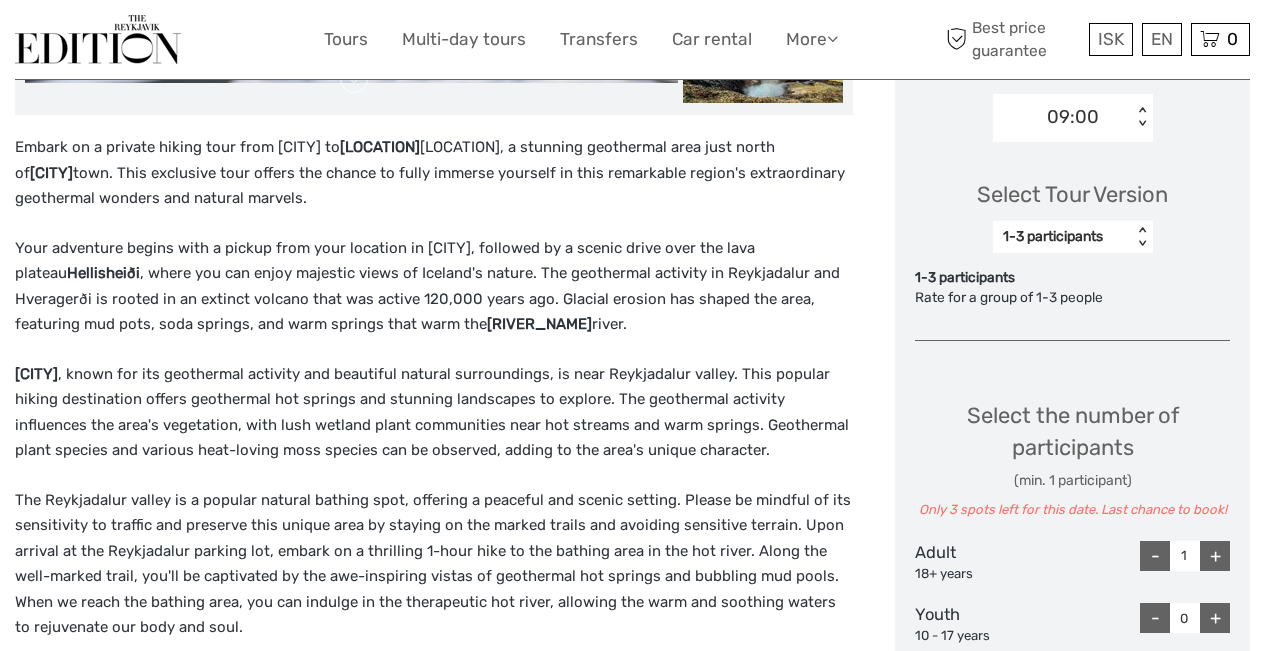 scroll, scrollTop: 826, scrollLeft: 0, axis: vertical 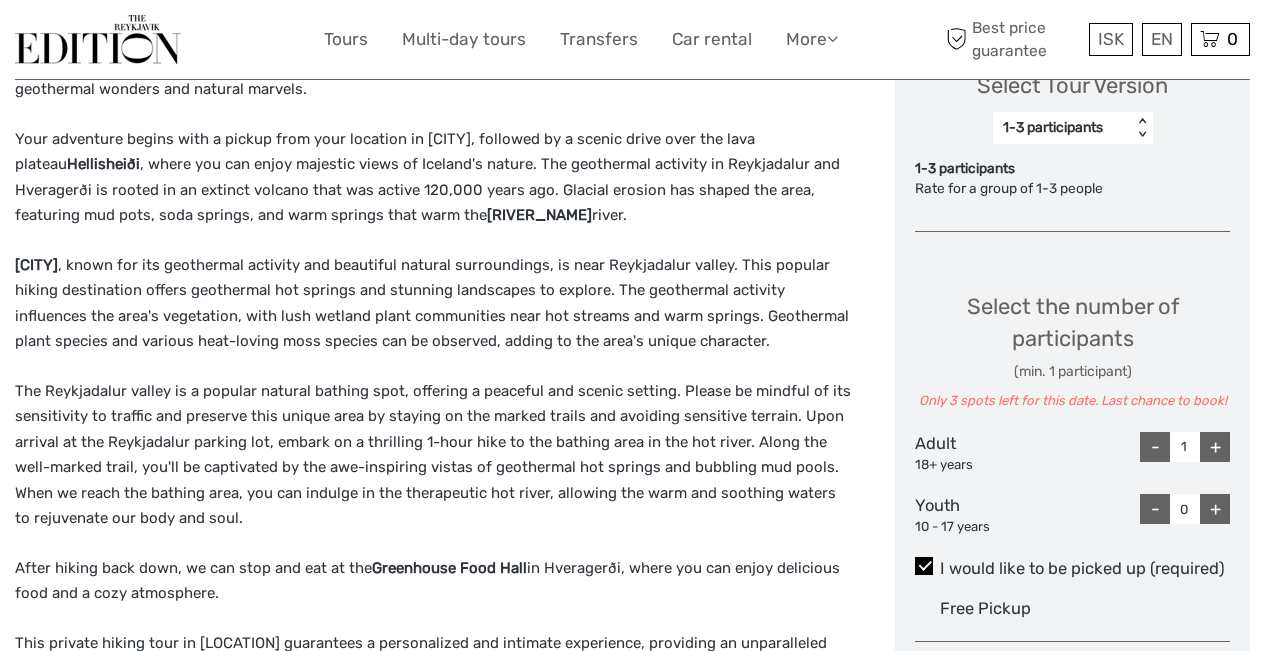 click on "+" at bounding box center (1215, 447) 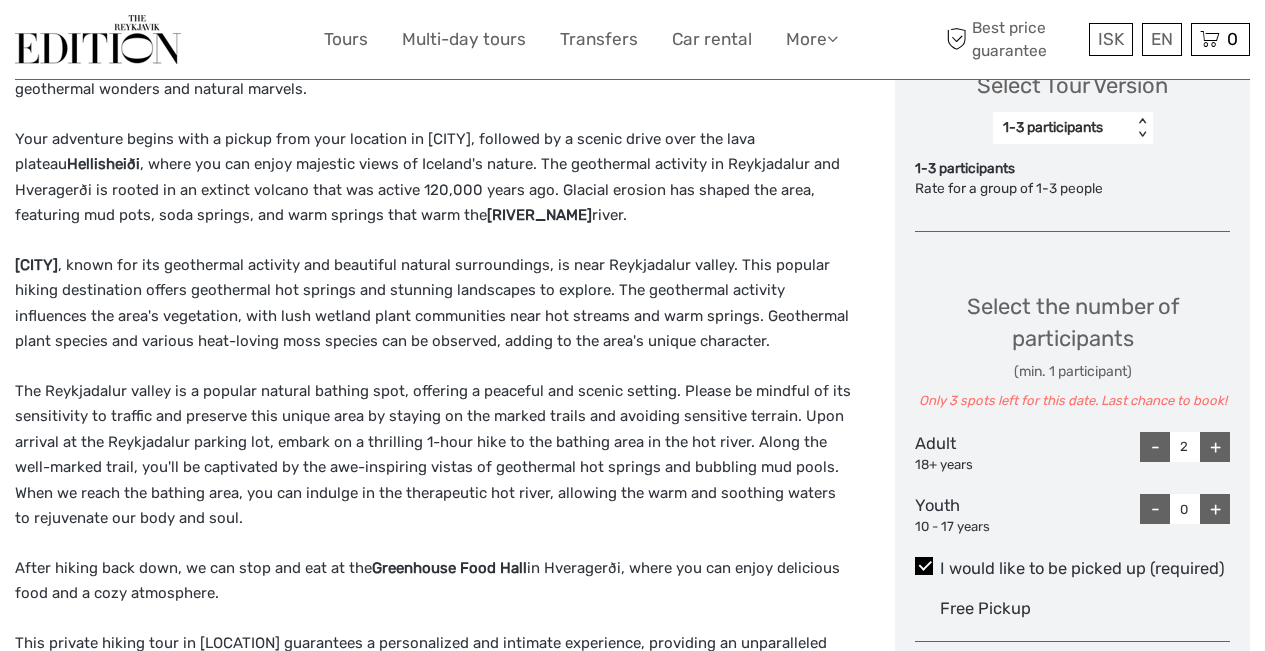 click on "+" at bounding box center (1215, 447) 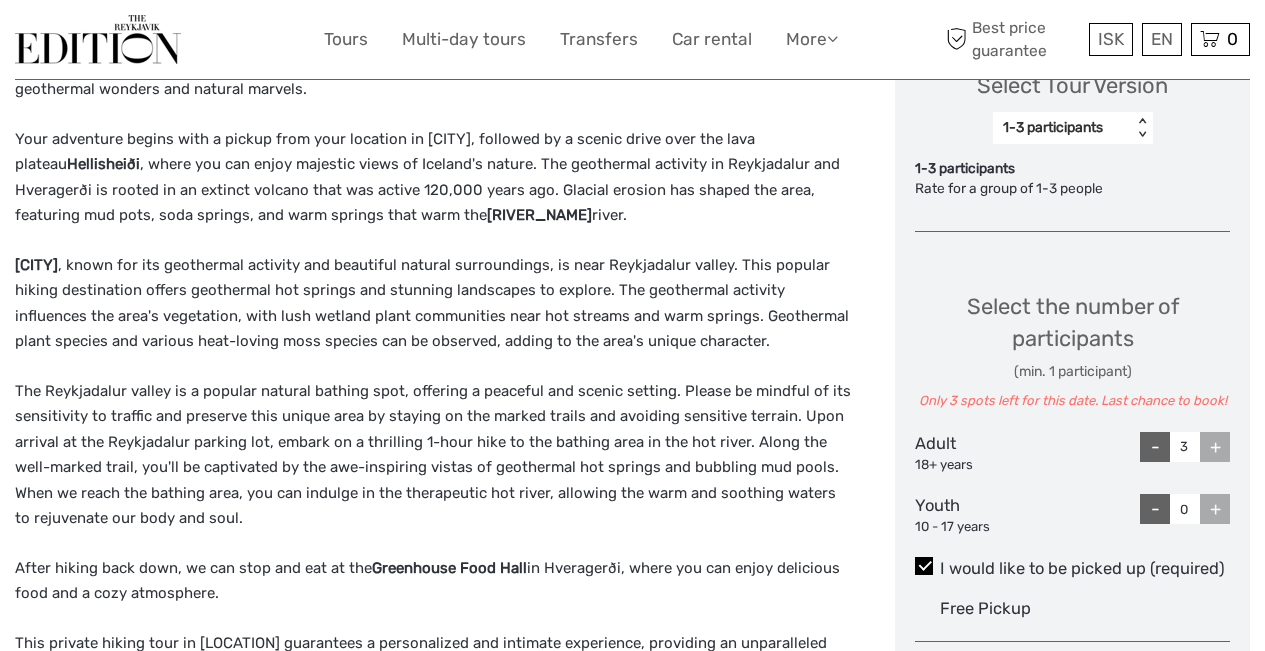 click on "+" at bounding box center [1215, 447] 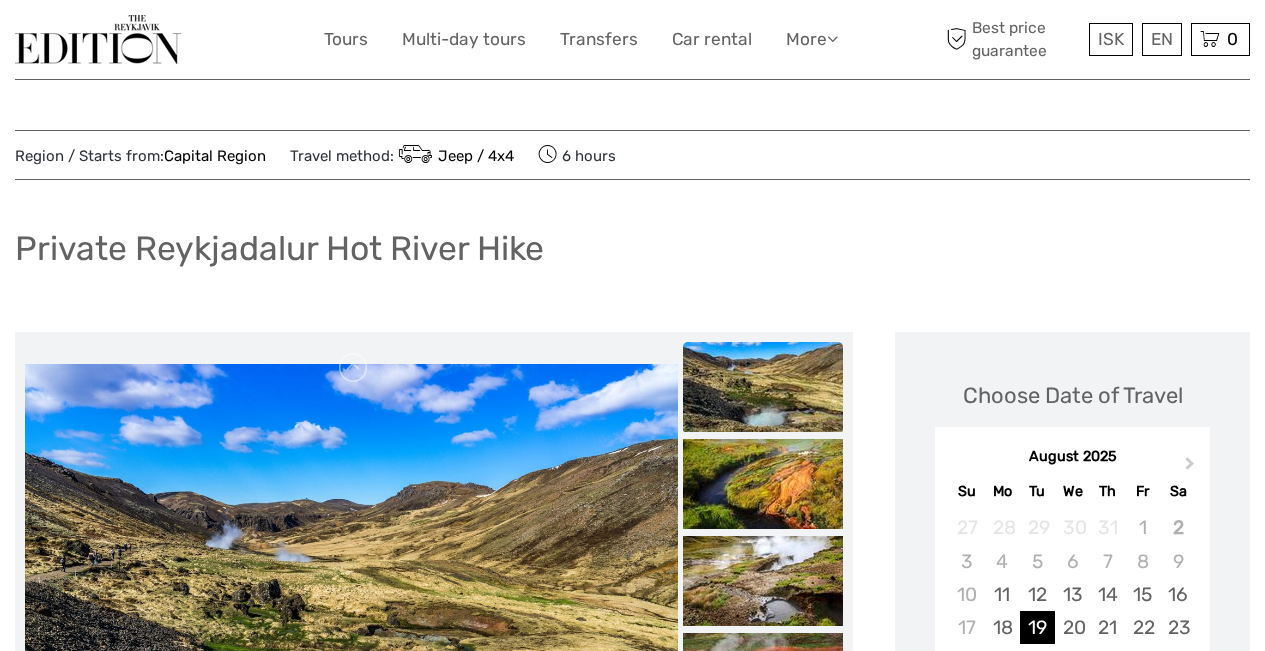 scroll, scrollTop: 0, scrollLeft: 0, axis: both 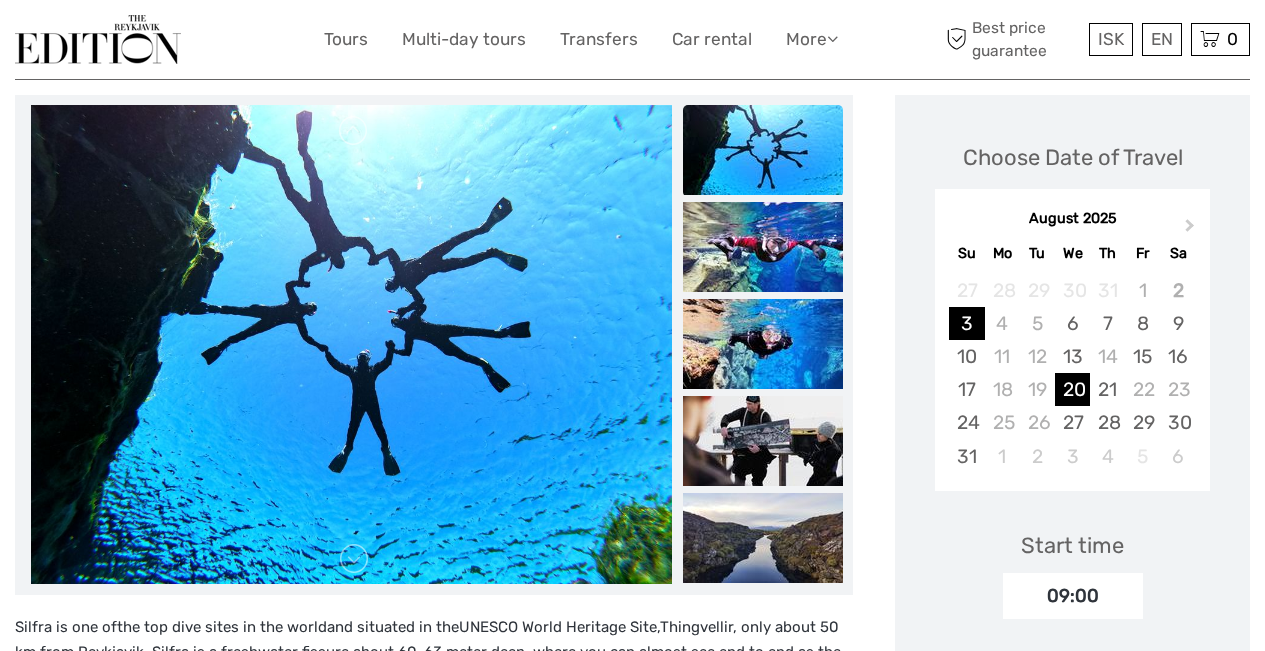 click on "20" at bounding box center [1072, 389] 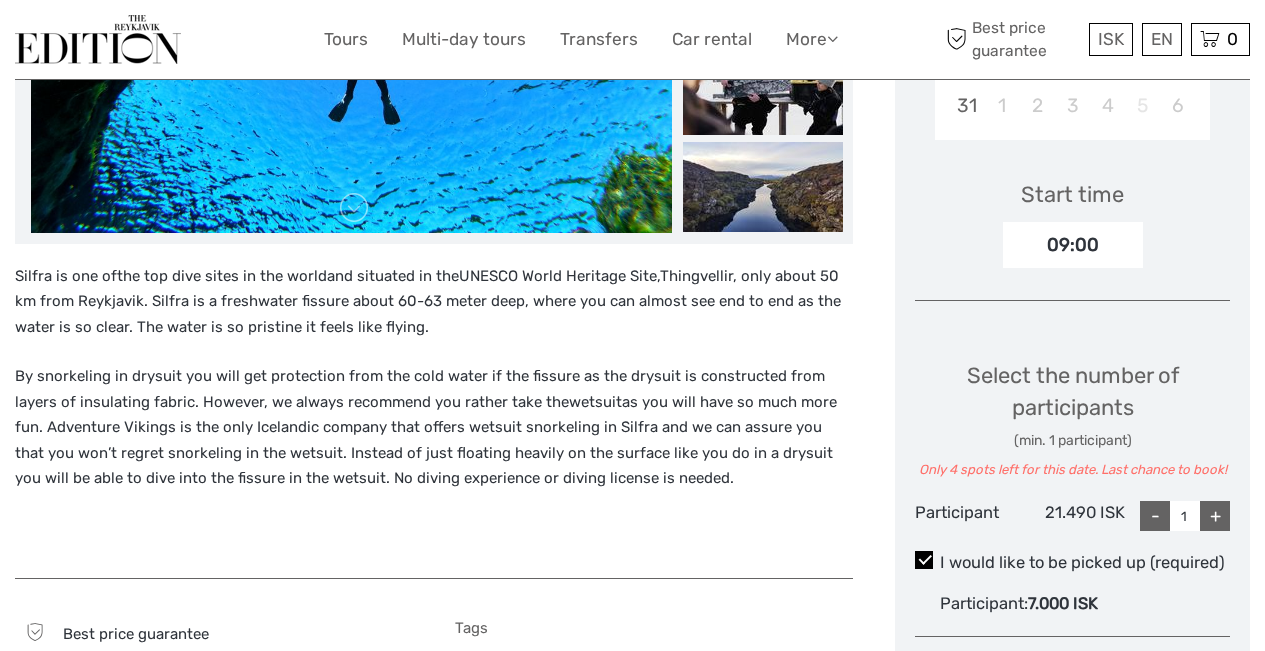 scroll, scrollTop: 630, scrollLeft: 0, axis: vertical 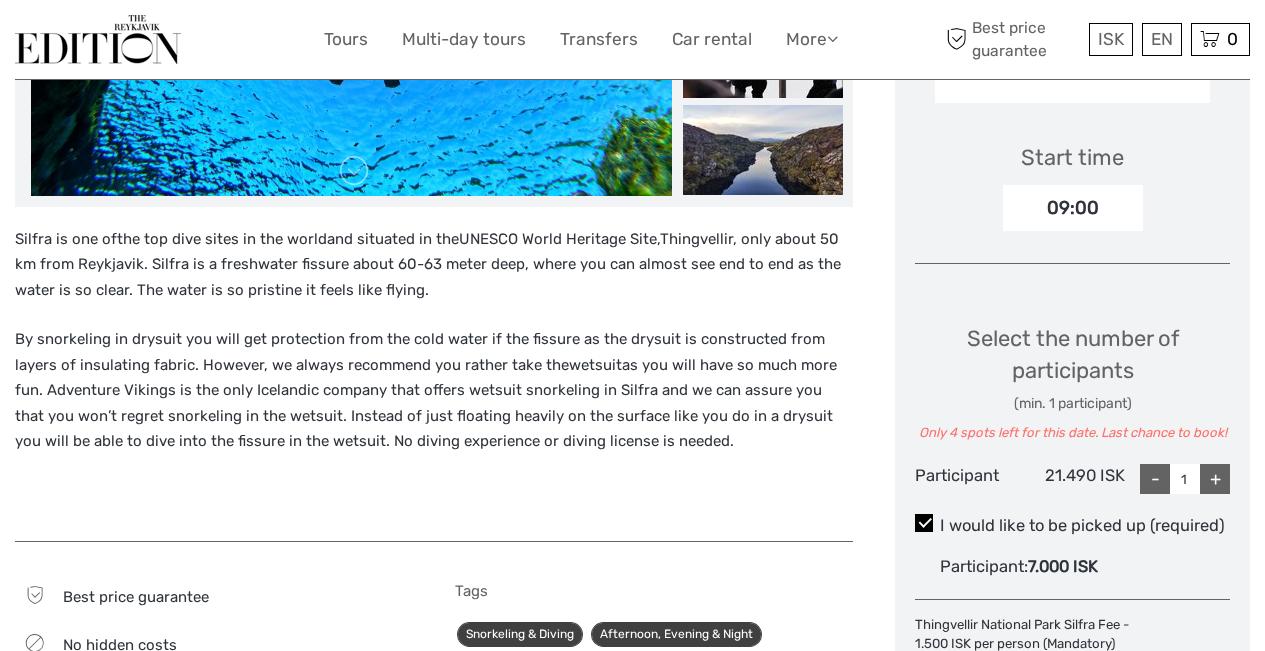 click on "+" at bounding box center [1215, 479] 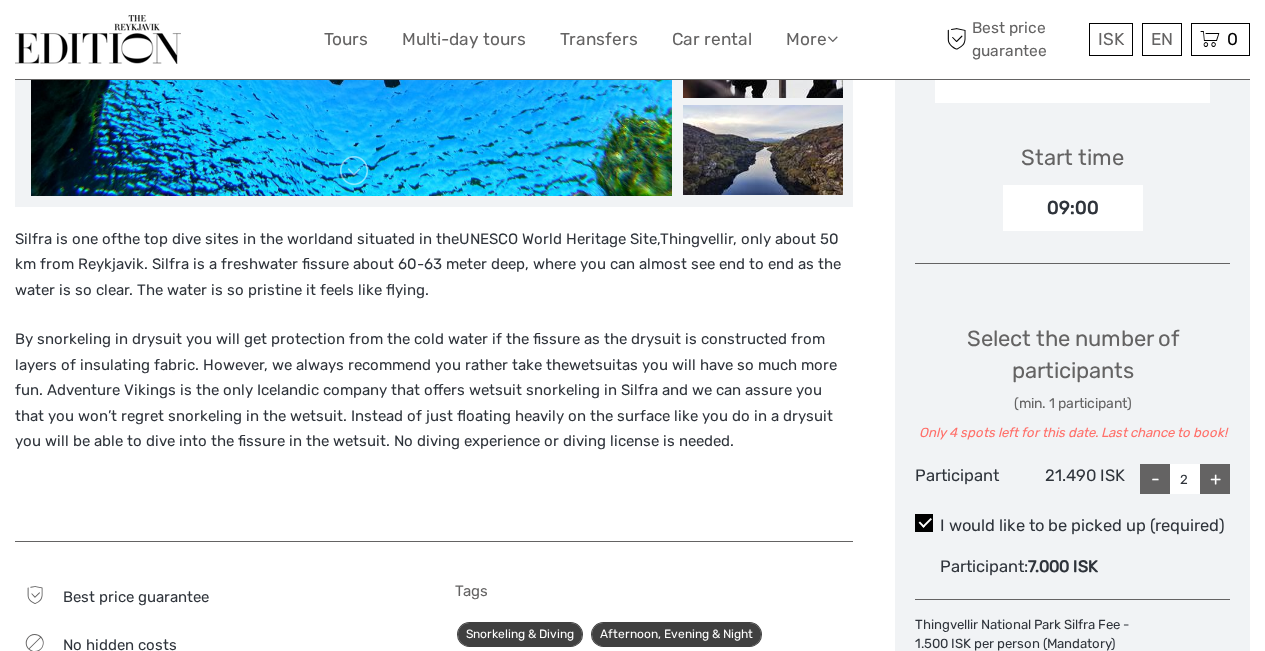 click on "+" at bounding box center [1215, 479] 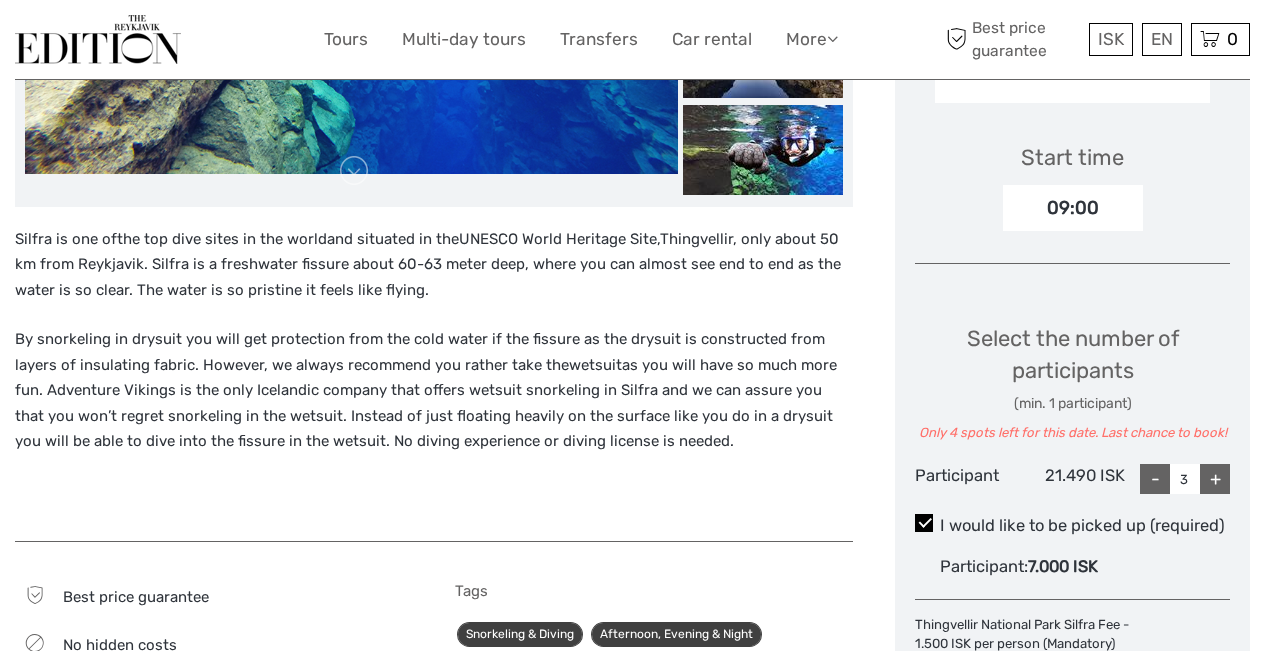 click on "+" at bounding box center (1215, 479) 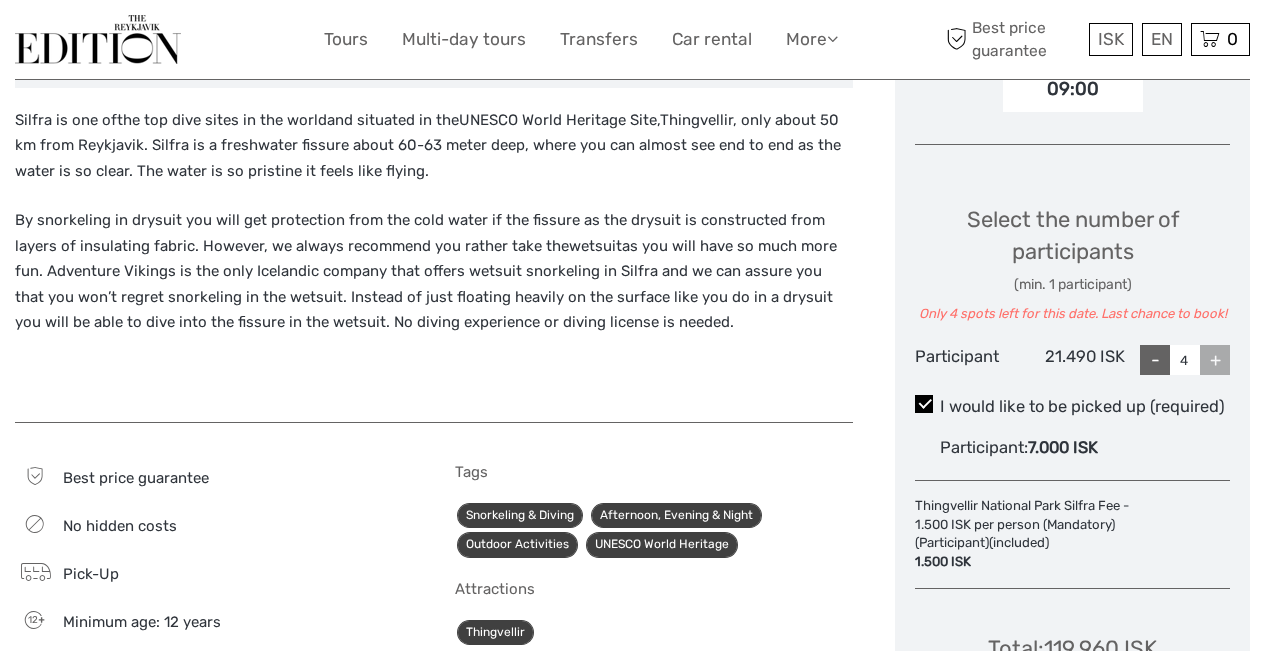 scroll, scrollTop: 730, scrollLeft: 0, axis: vertical 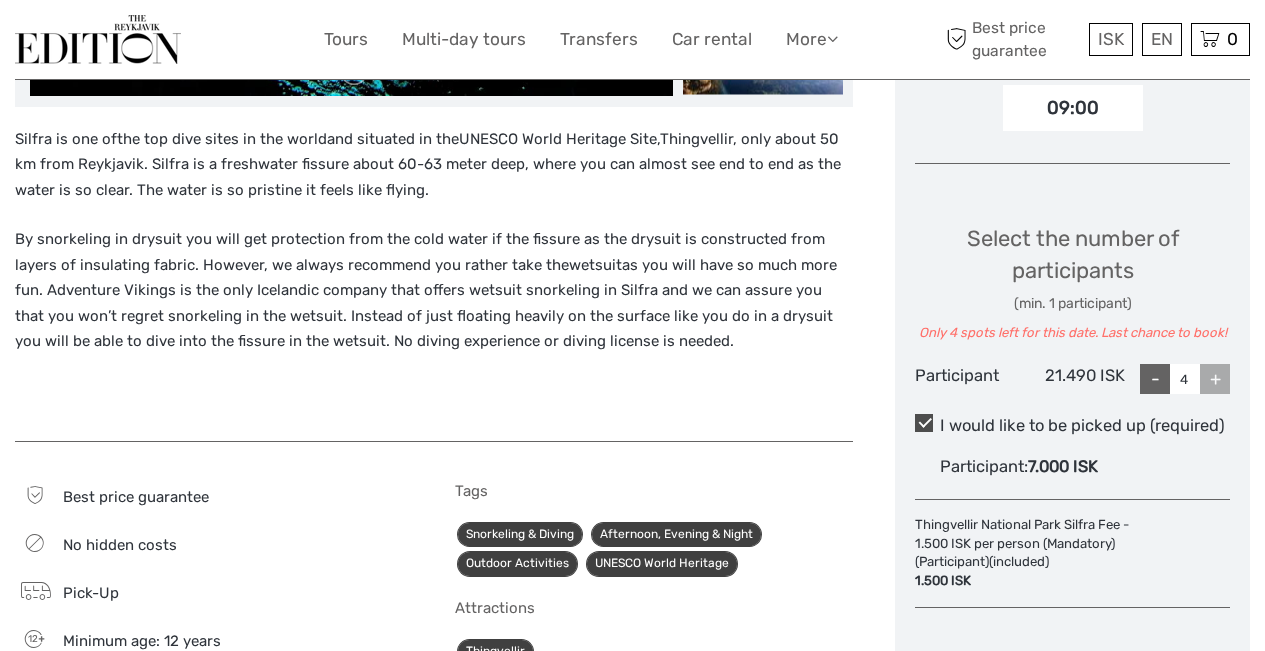 click at bounding box center [924, 423] 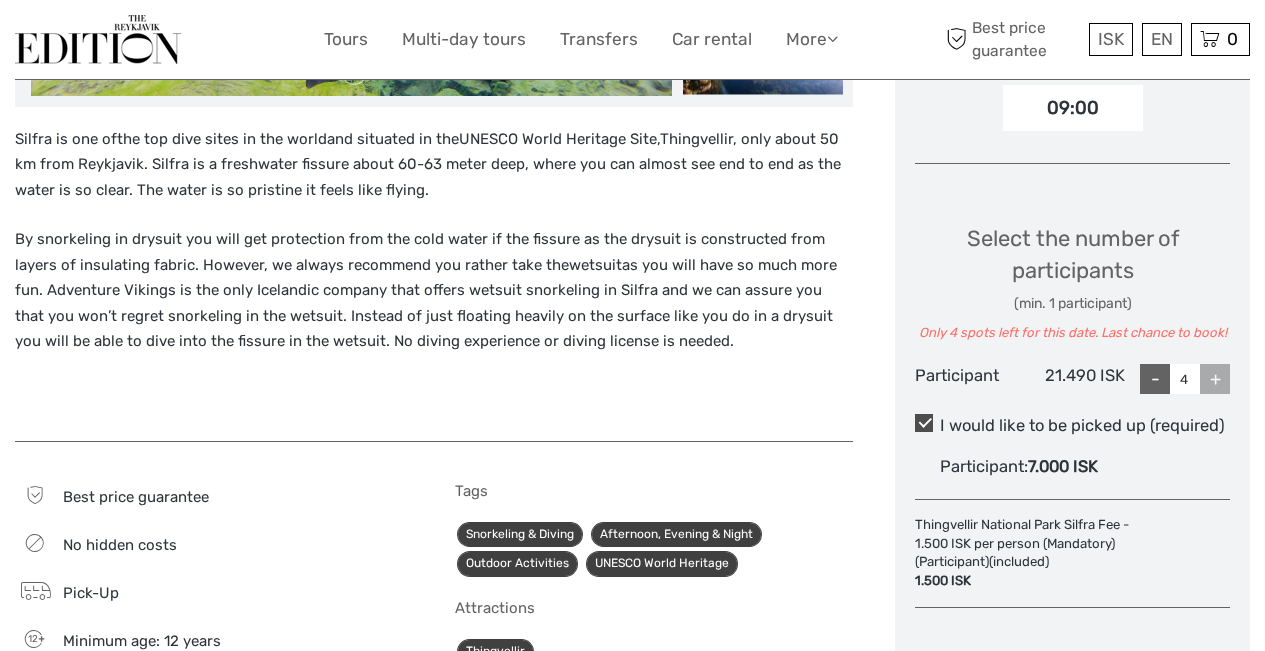 click at bounding box center (924, 423) 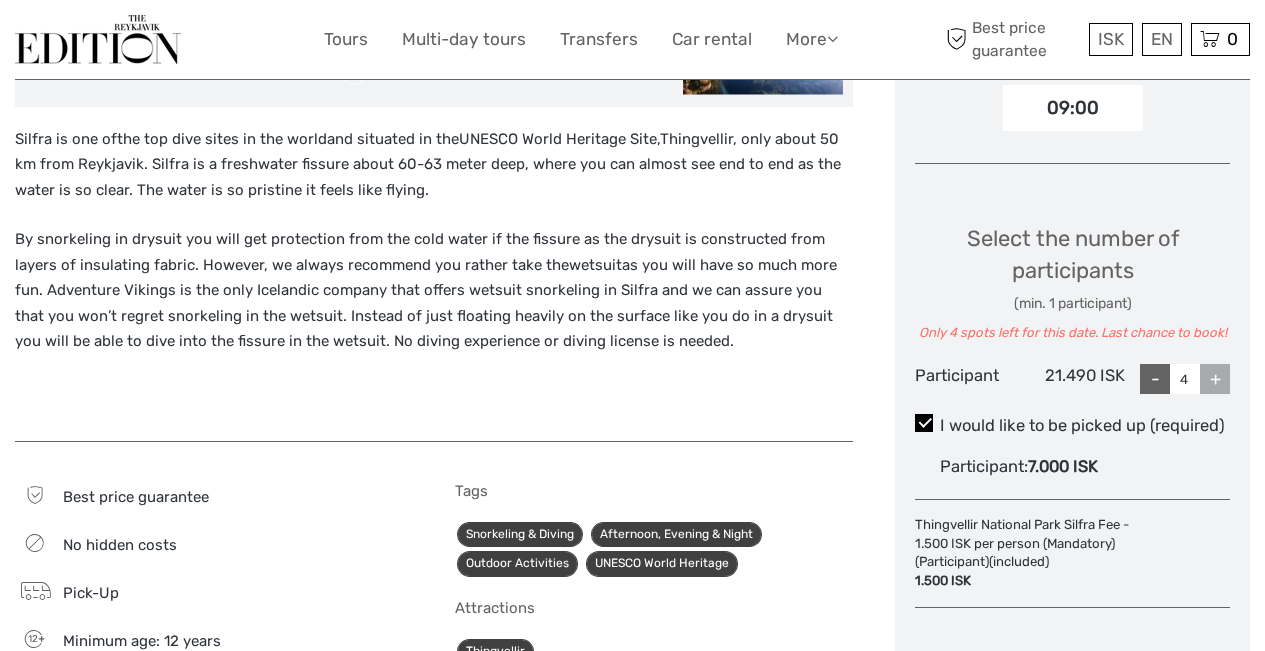 click on "Choose Date of Travel Next Month August 2025 Su Mo Tu We Th Fr Sa 27 28 29 30 31 1 2 3 4 5 6 7 8 9 10 11 12 13 14 15 16 17 18 19 20 21 22 23 24 25 26 27 28 29 30 31 1 2 3 4 5 6 Start time 09:00 Select the number of participants (min. 1 participant) Only 4 spots  left for this date. Last chance to book! Participant 21.490 ISK - 4 + I would like to be picked up (required) Participant :  7.000 ISK Thingvellir National Park Silfra Fee - 1.500 ISK per person (Mandatory)  (Participant)  (included) 1.500 ISK Total :  119.960 ISK Best price guarantee ADD TO CART EXPRESS CHECKOUT" at bounding box center [1072, 217] 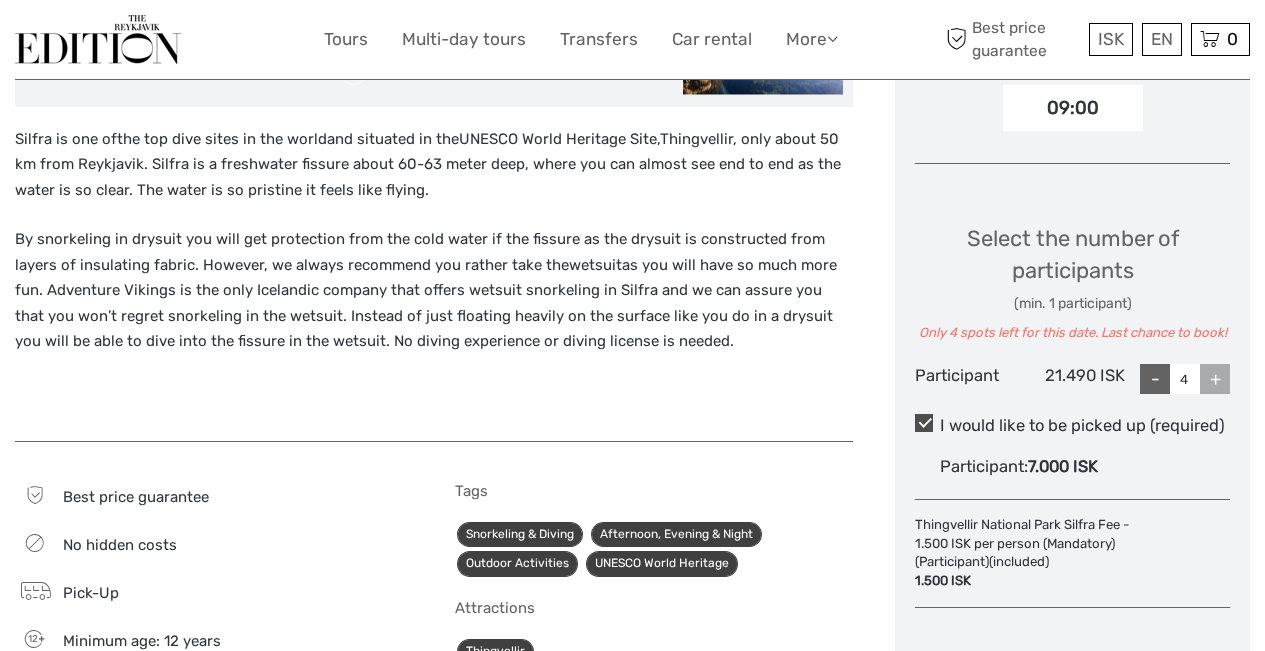 click at bounding box center (924, 423) 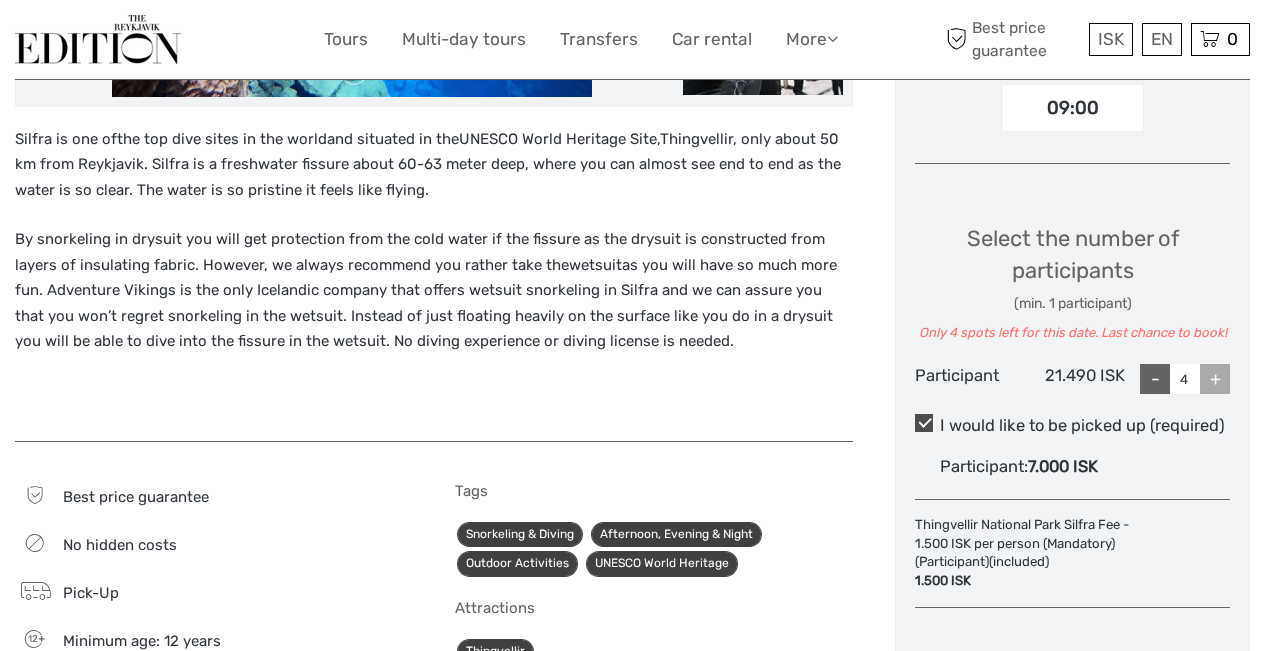 scroll, scrollTop: 729, scrollLeft: 0, axis: vertical 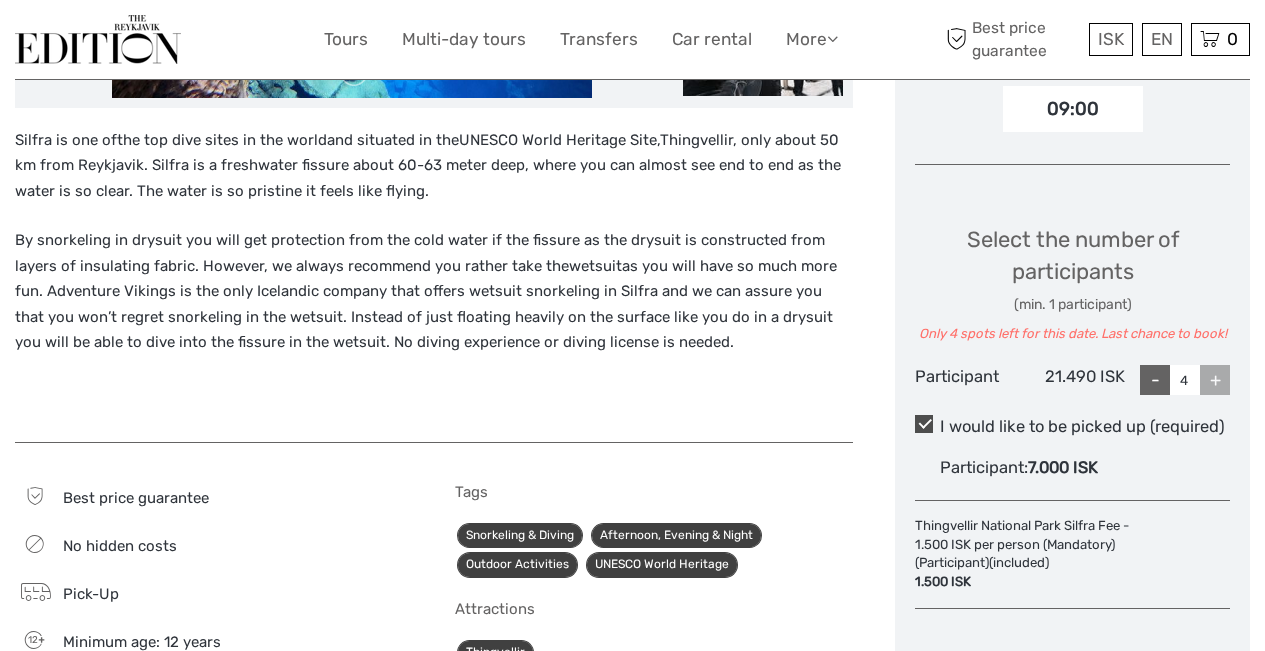 click at bounding box center (924, 424) 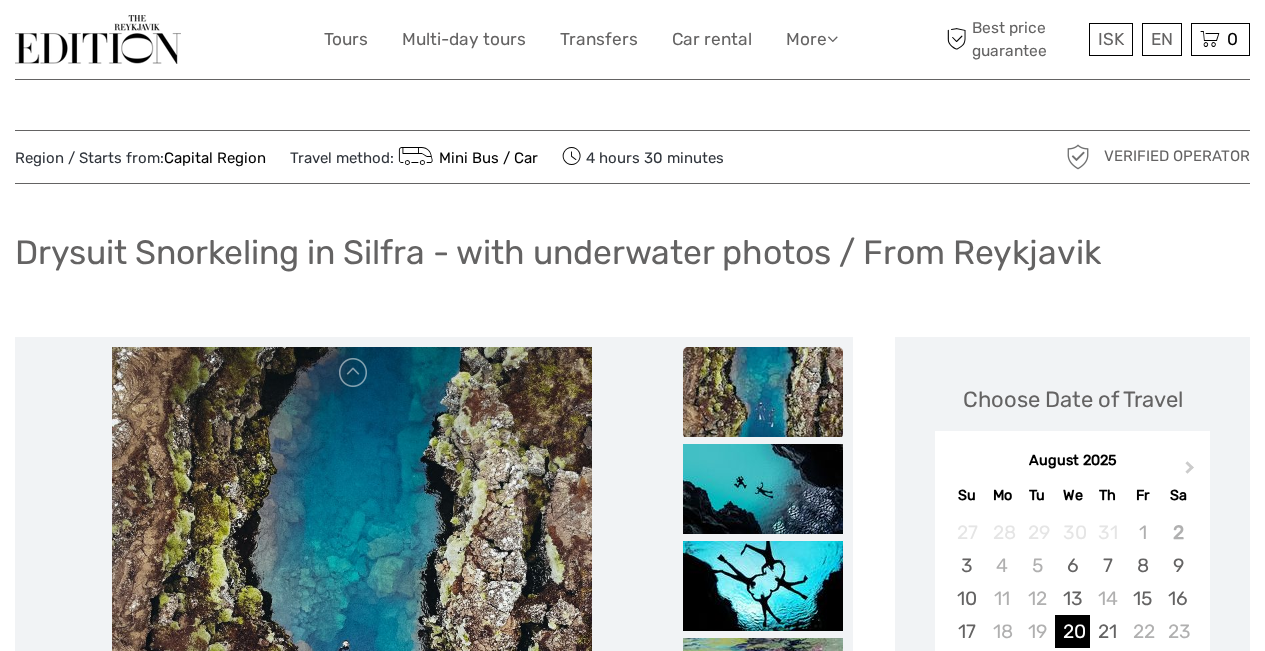 scroll, scrollTop: 0, scrollLeft: 0, axis: both 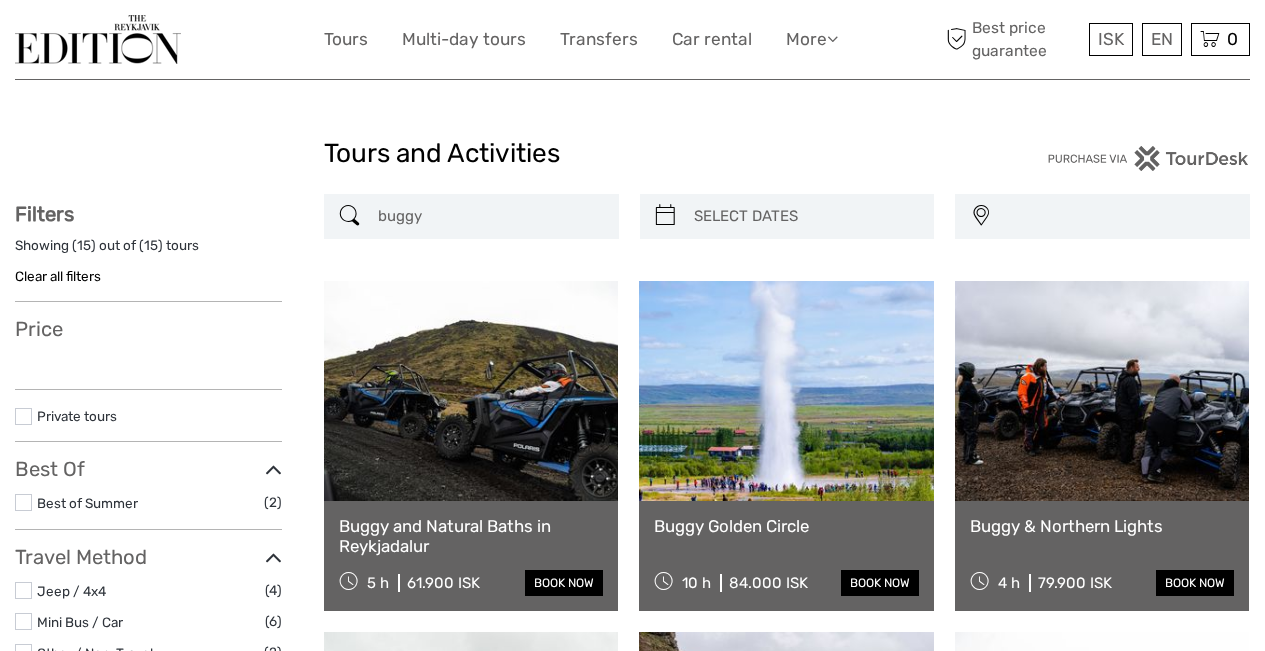 select 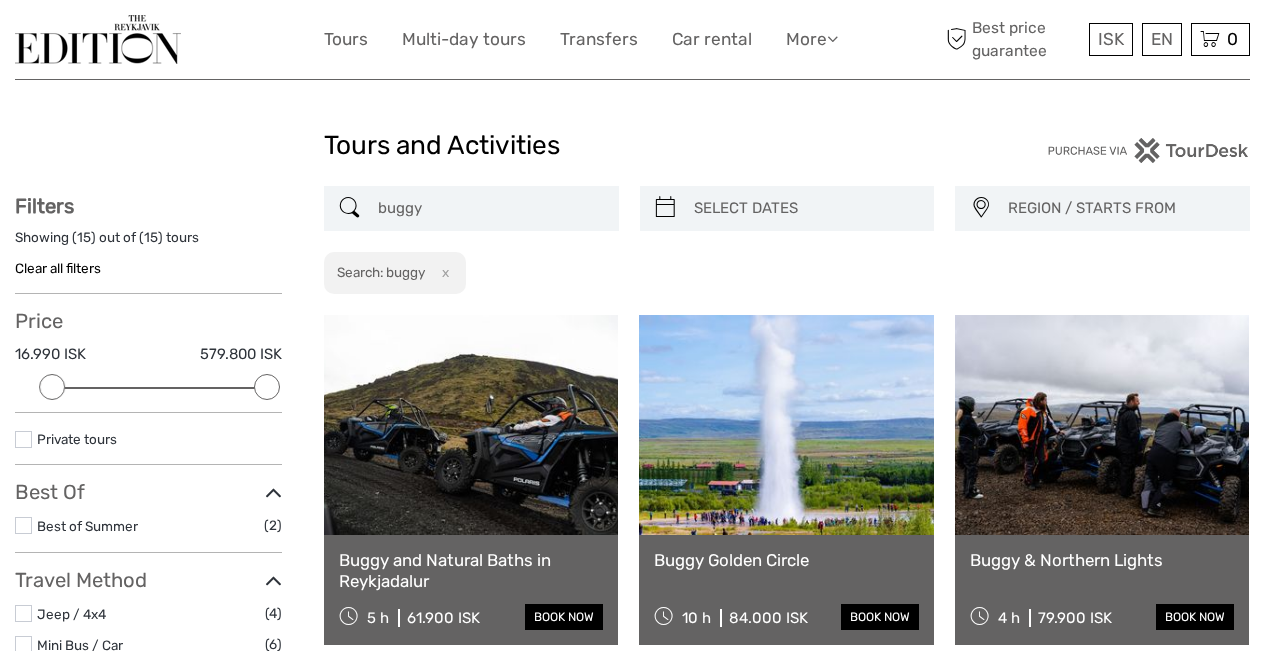 scroll, scrollTop: 0, scrollLeft: 0, axis: both 